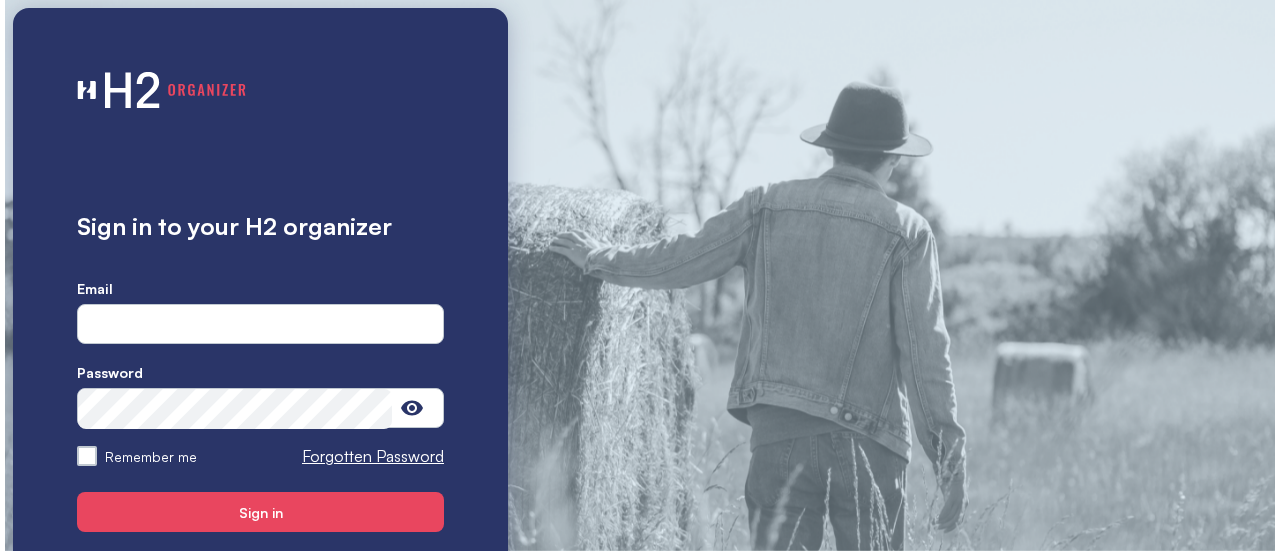 scroll, scrollTop: 0, scrollLeft: 0, axis: both 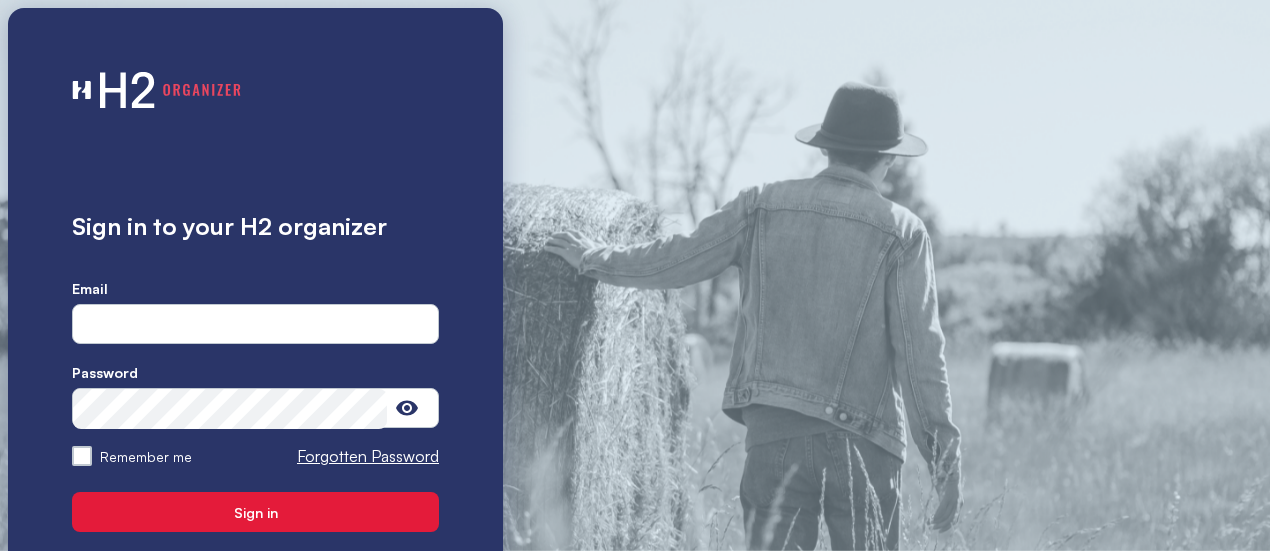 type on "**********" 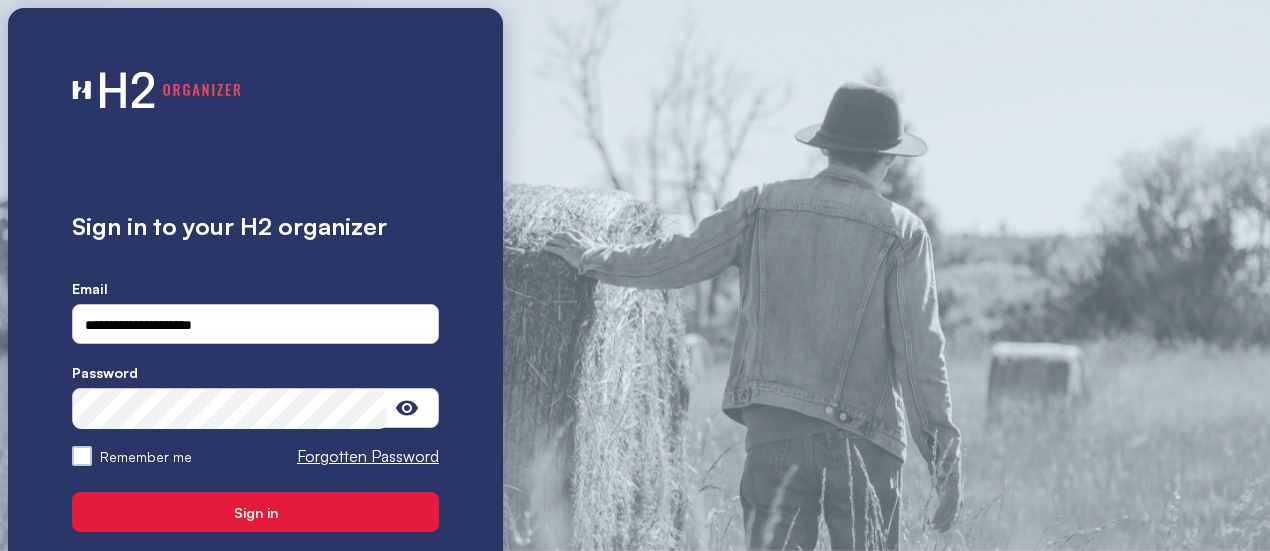click on "Sign in" at bounding box center (256, 512) 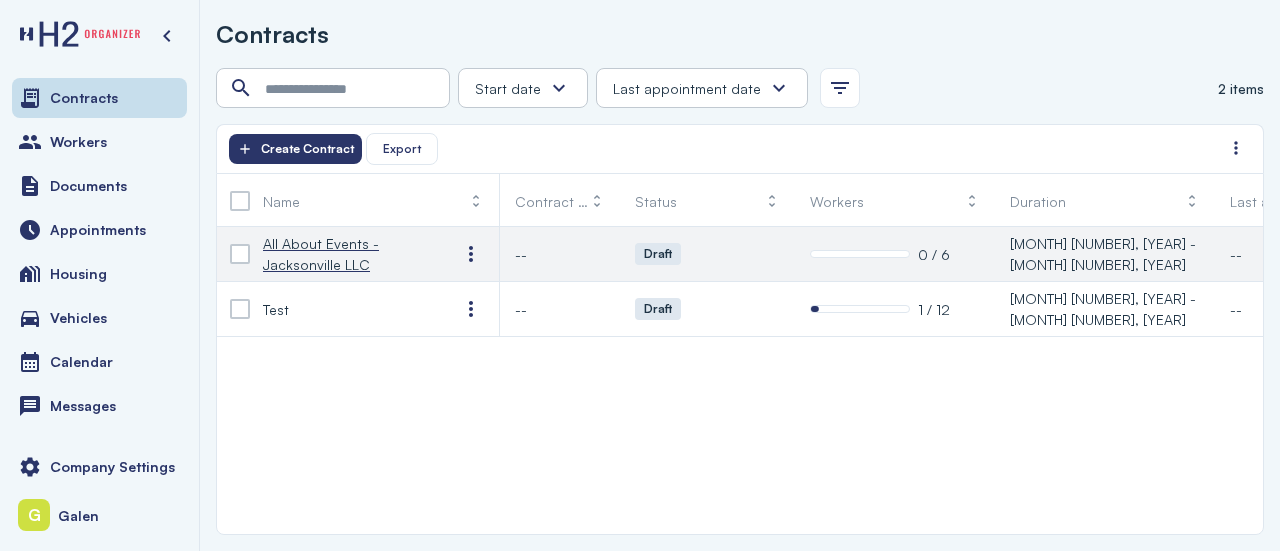 click on "All About Events - Jacksonville LLC" at bounding box center (345, 254) 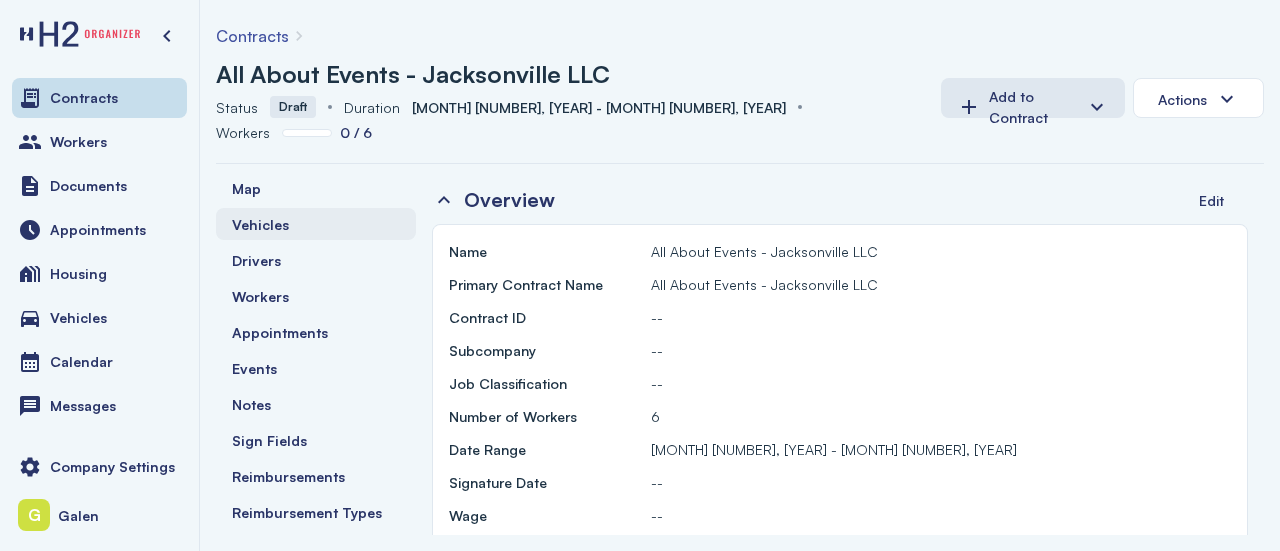 scroll, scrollTop: 236, scrollLeft: 0, axis: vertical 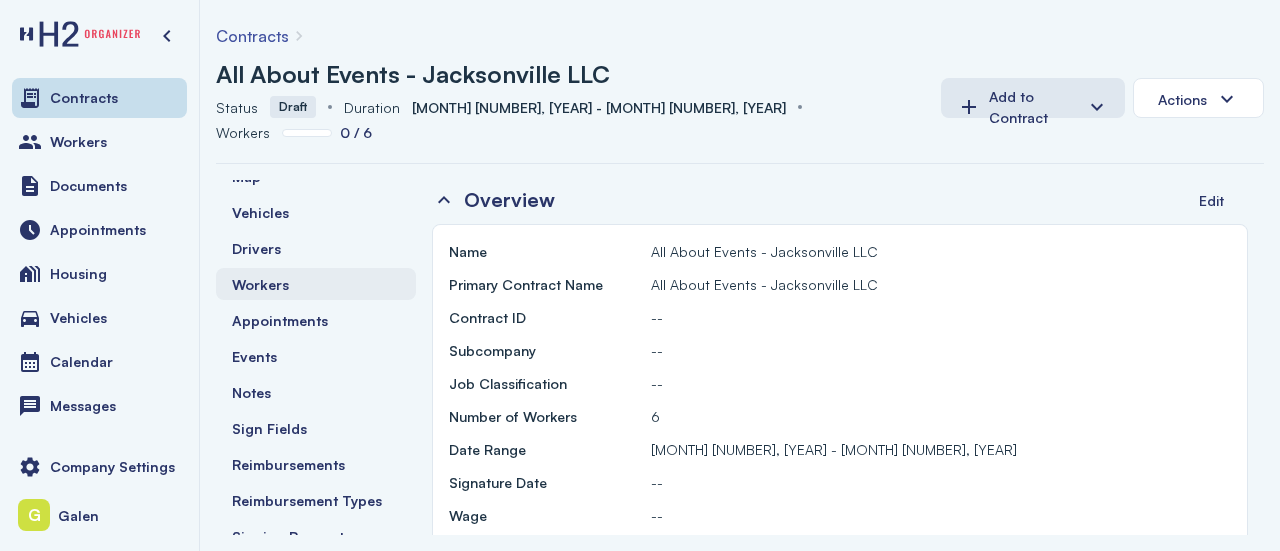 click on "Workers" at bounding box center (316, 284) 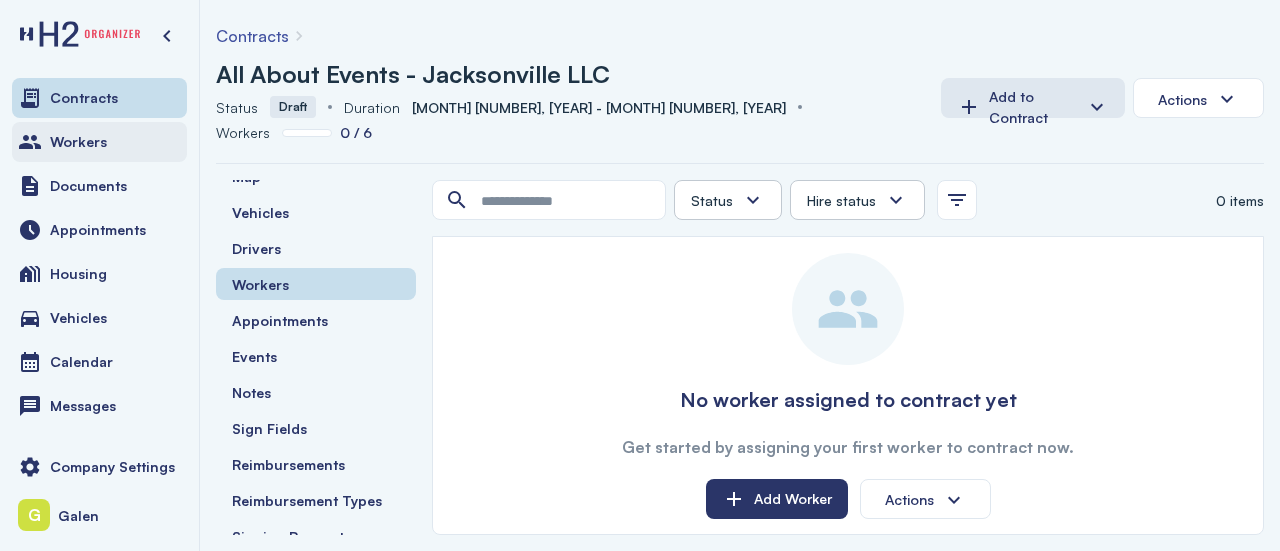 click on "Workers" at bounding box center [78, 142] 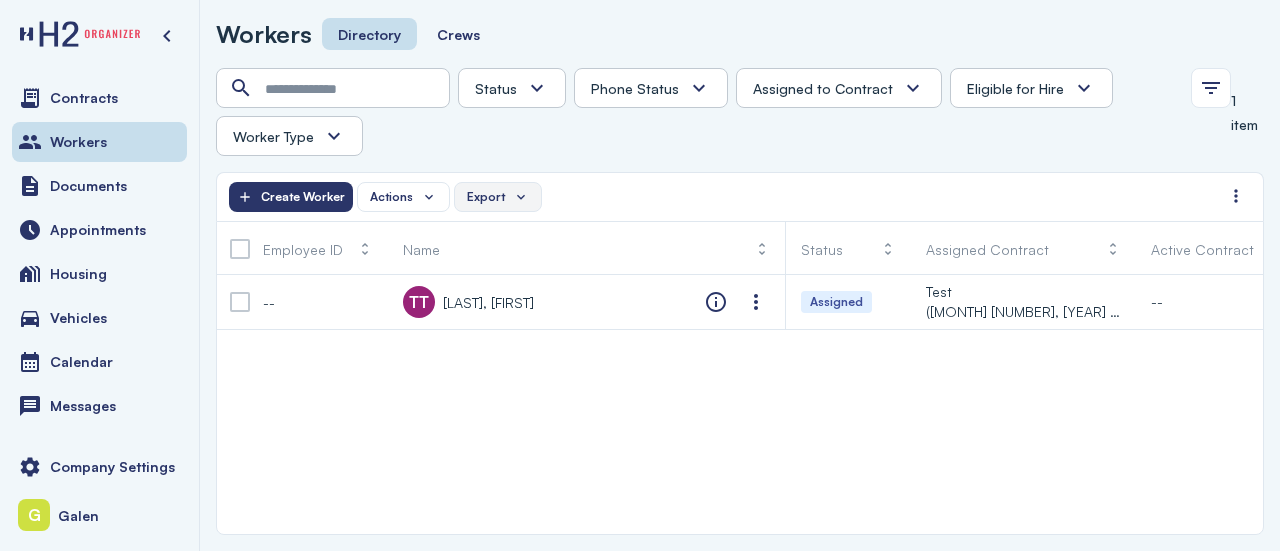 click on "Export" at bounding box center [498, 197] 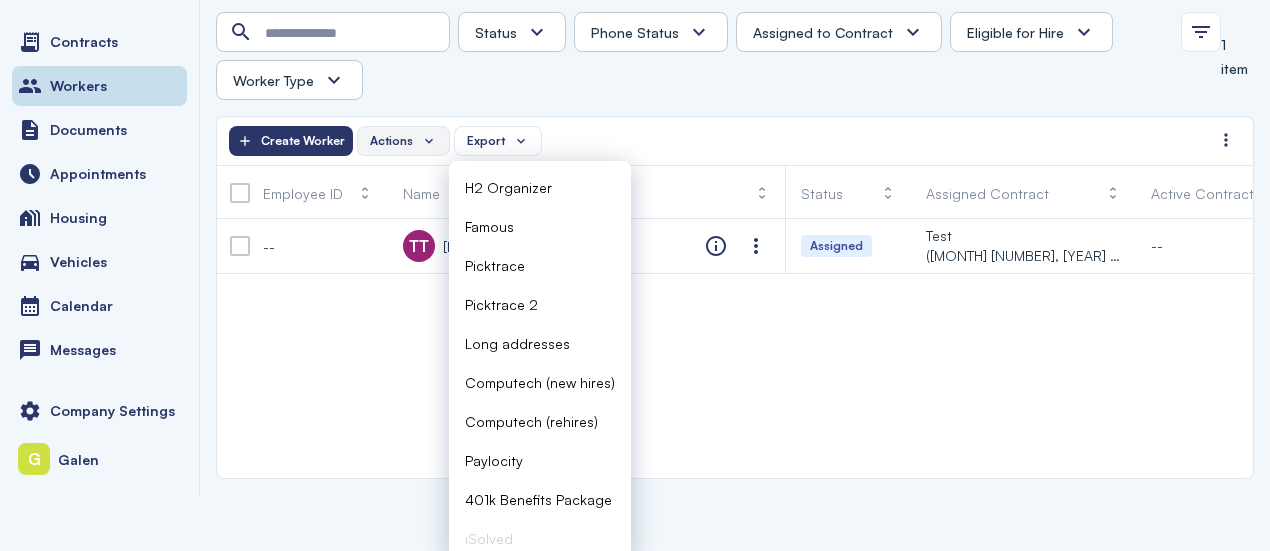 scroll, scrollTop: 66, scrollLeft: 0, axis: vertical 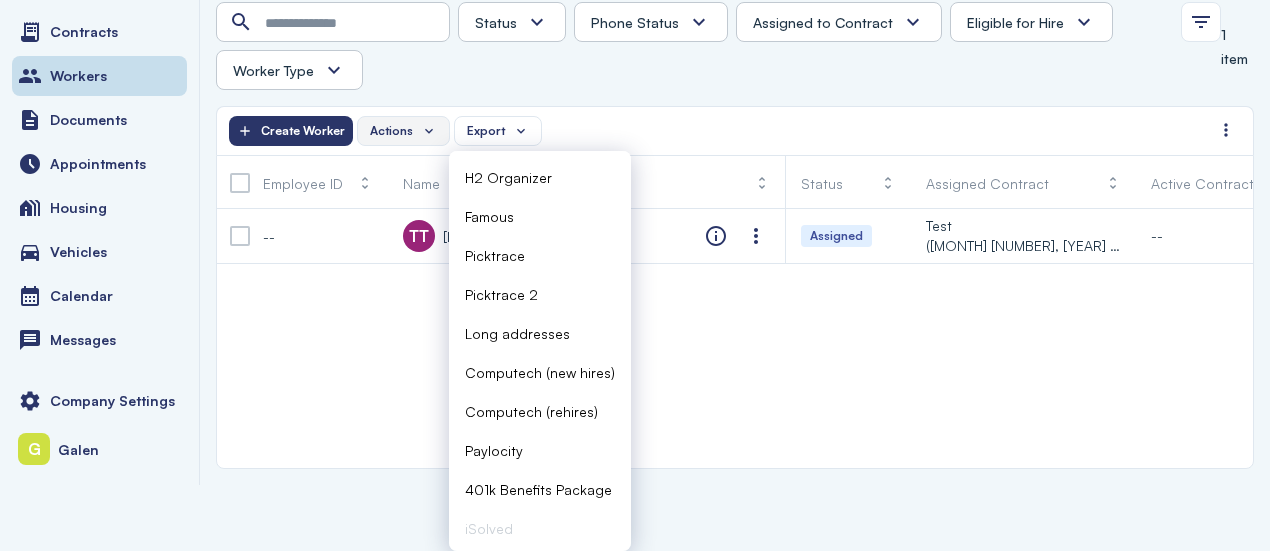 click on "Actions" at bounding box center (403, 131) 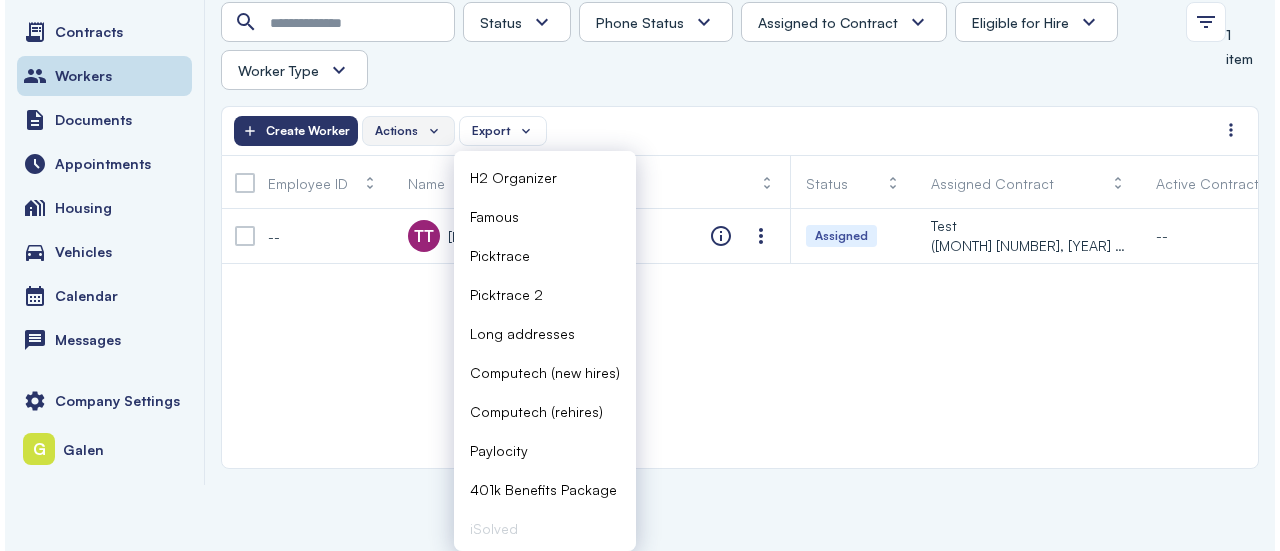 scroll, scrollTop: 0, scrollLeft: 0, axis: both 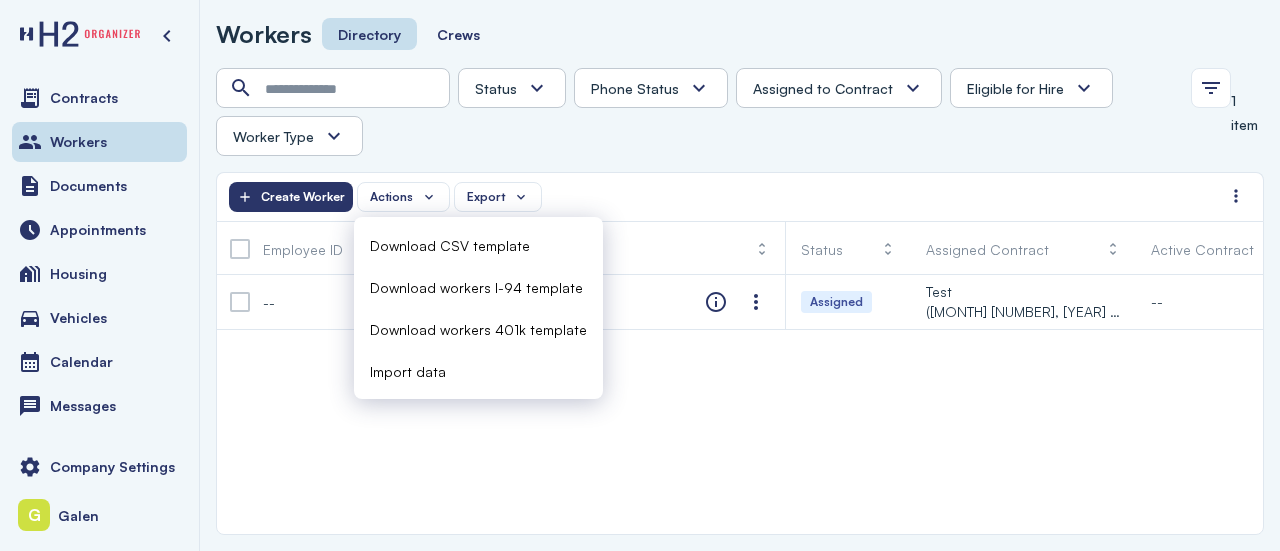 click on "Download CSV template" at bounding box center [450, 245] 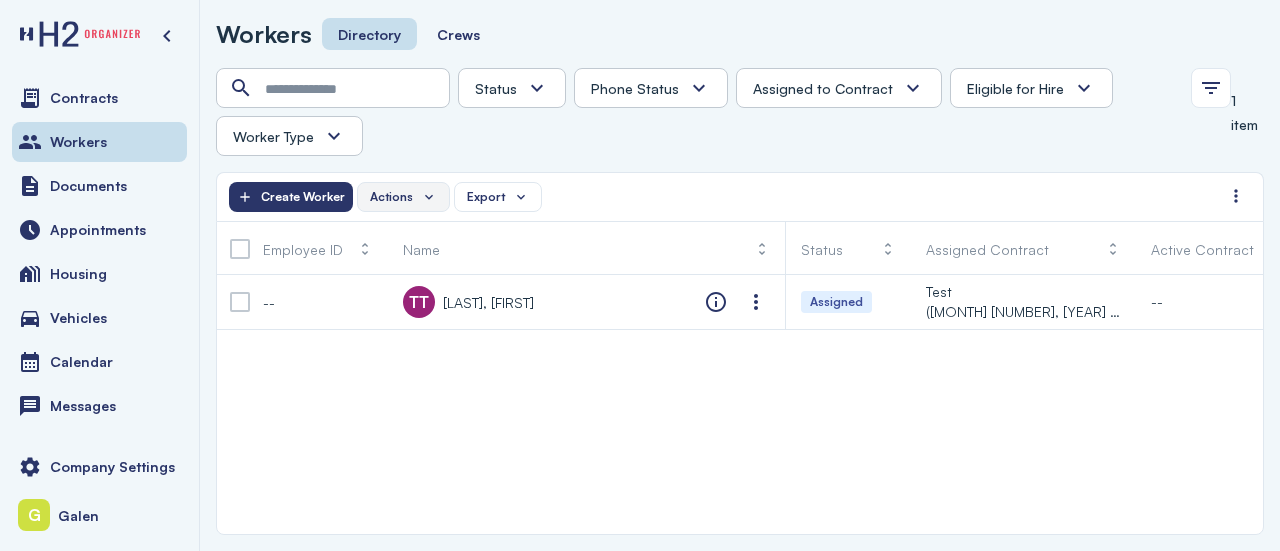 click on "Actions" at bounding box center (403, 197) 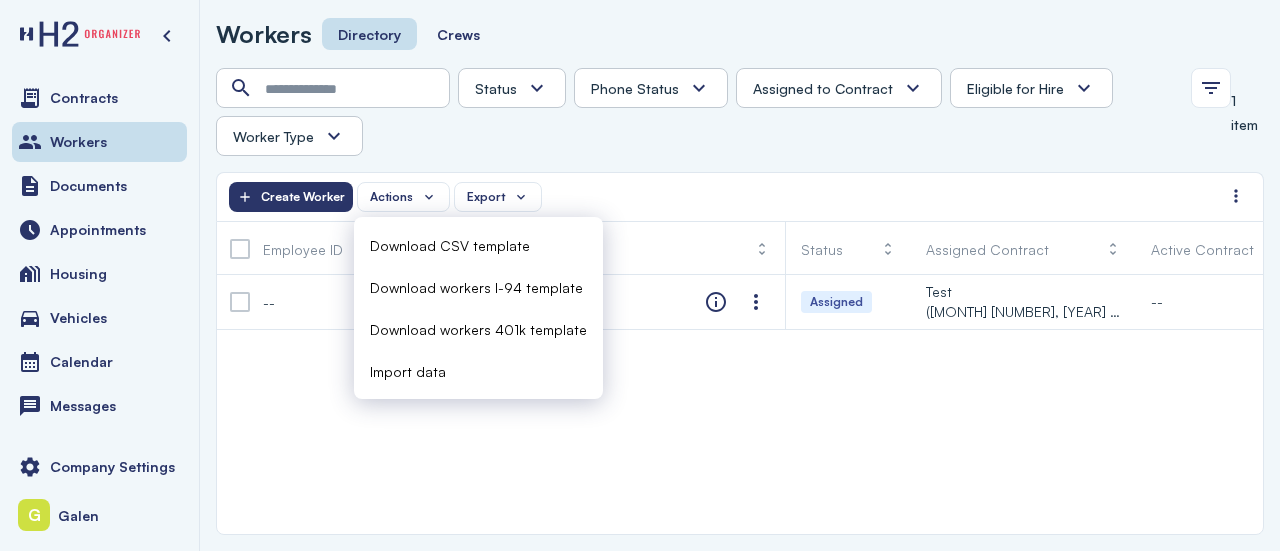 click on "Import data" at bounding box center (408, 371) 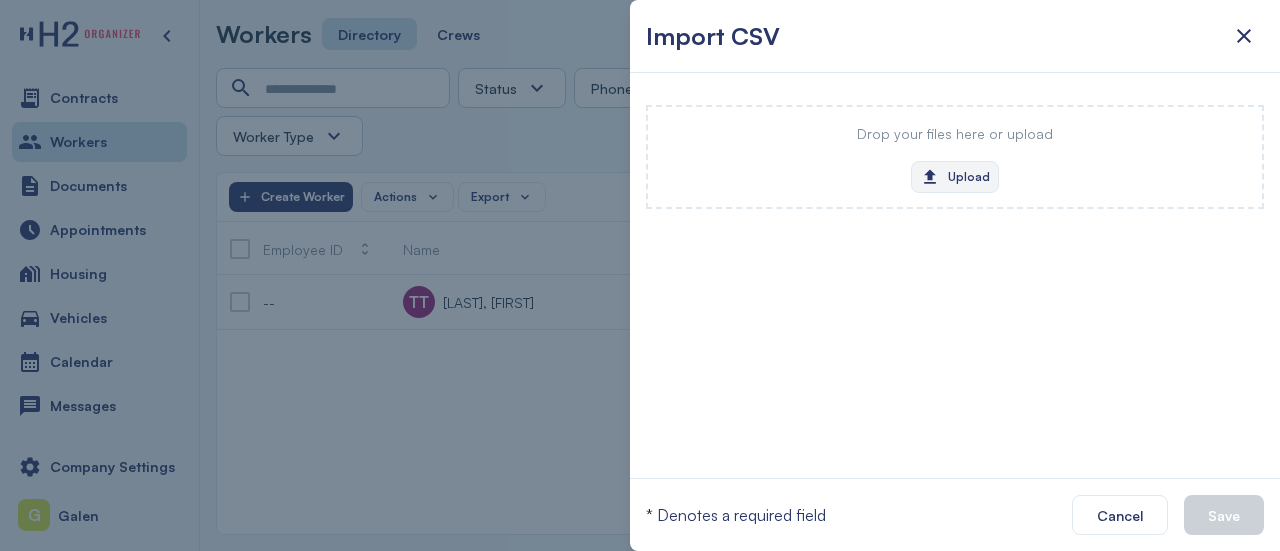 click on "Upload" 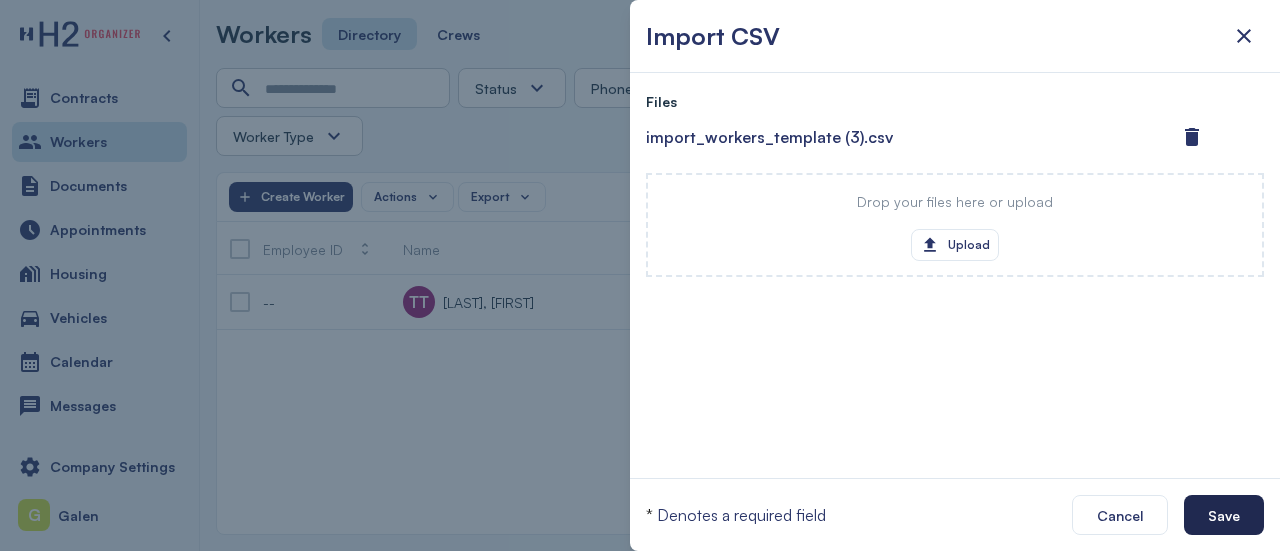 click on "Save" at bounding box center (1224, 515) 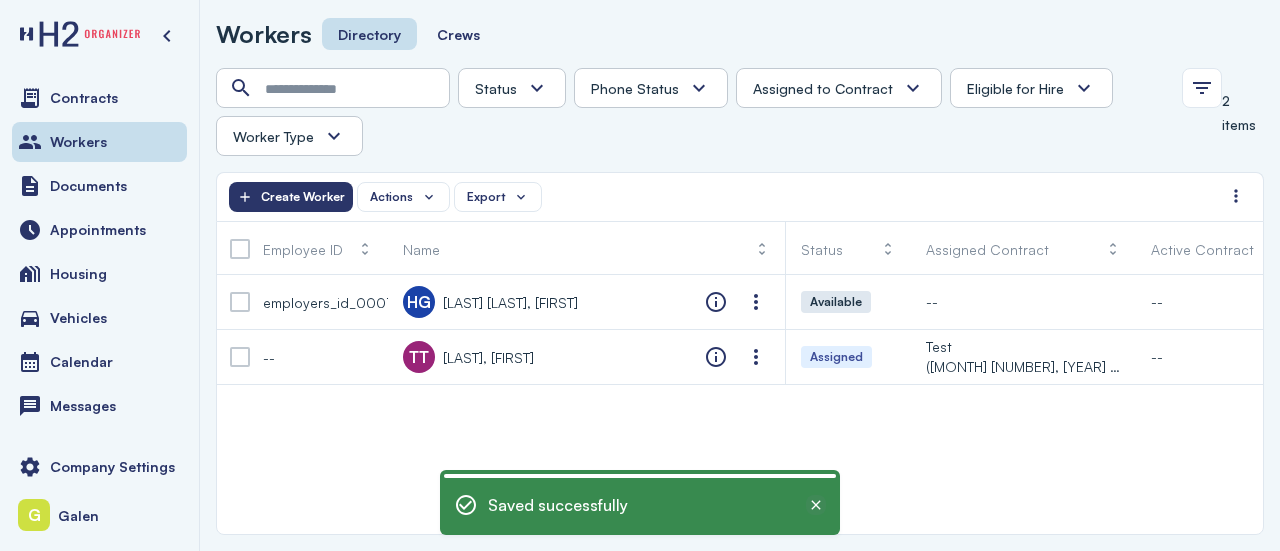 click at bounding box center [816, 505] 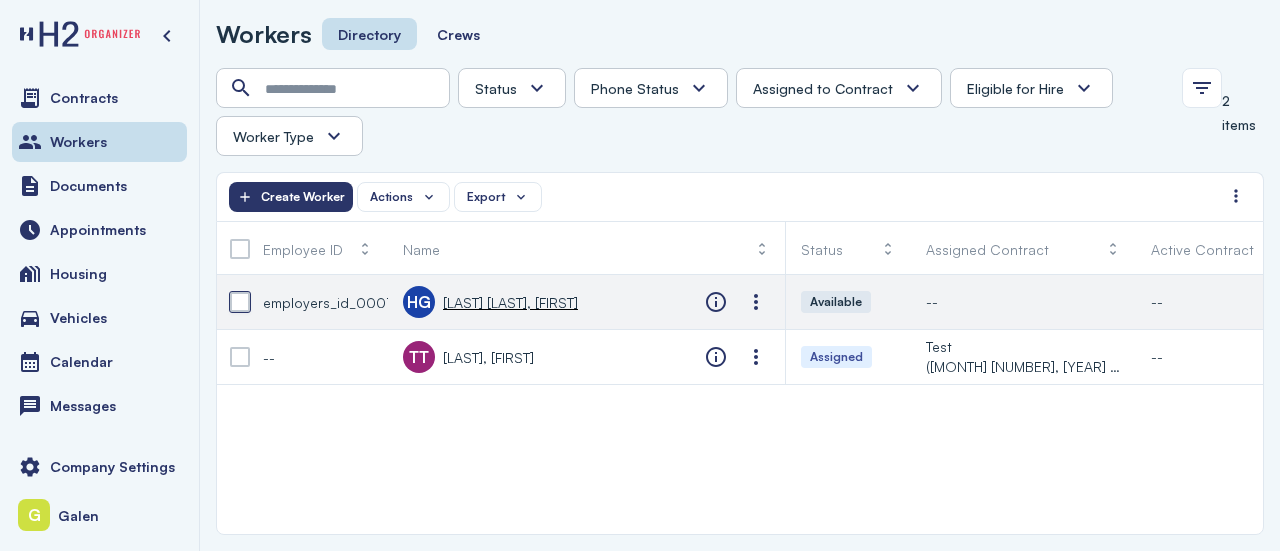 click at bounding box center (240, 302) 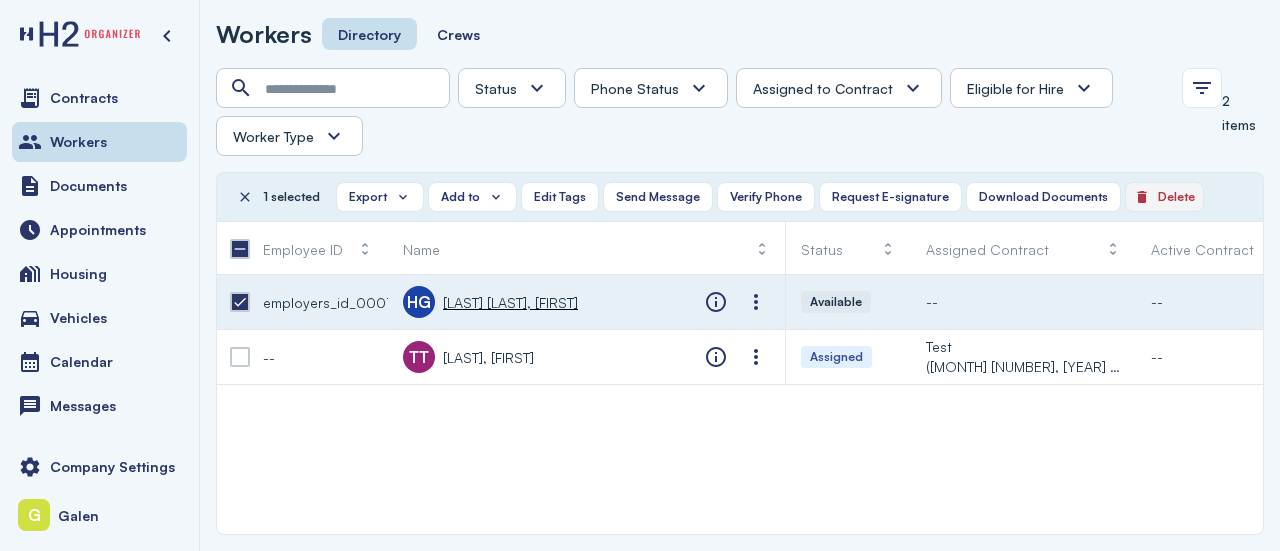 click on "Delete" 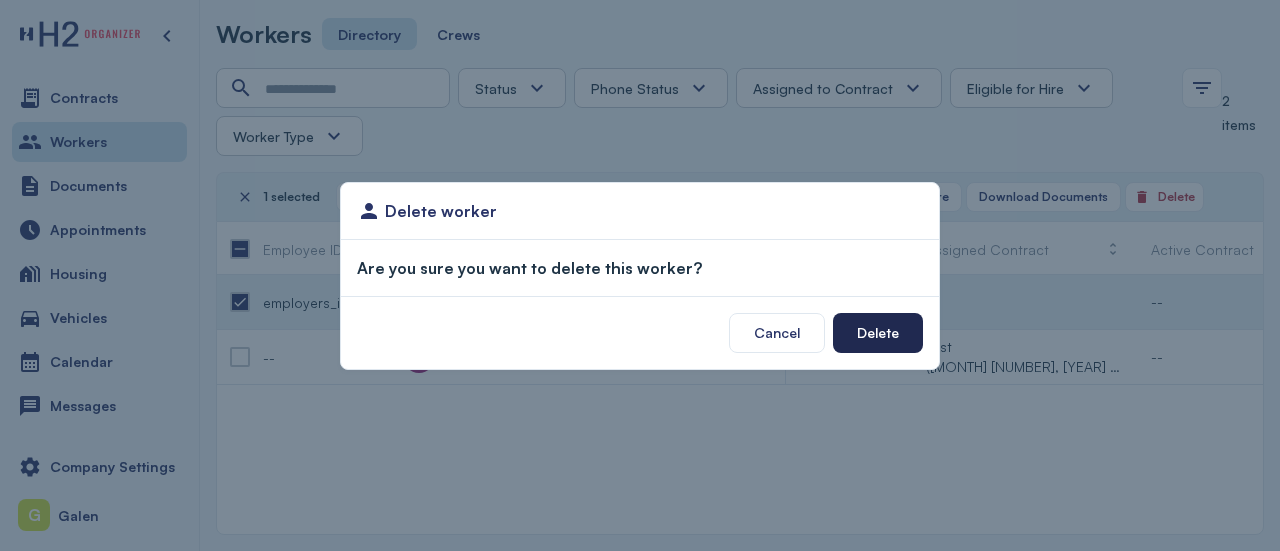 click on "Delete" at bounding box center (878, 332) 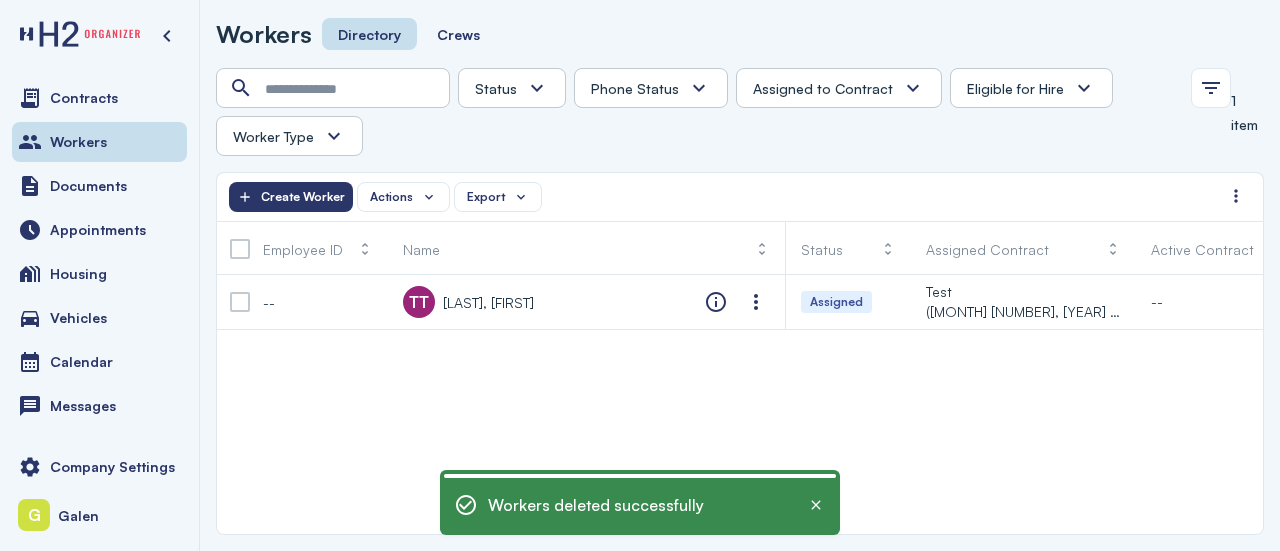 click on "-- TT       [LAST], [FIRST]             Assigned     Test   ([MONTH] [NUMBER], [YEAR] - [MONTH] [NUMBER], [YEAR]) -- -- --     H2     Unknown         Unknown Pending Failed Verified" at bounding box center [740, 404] 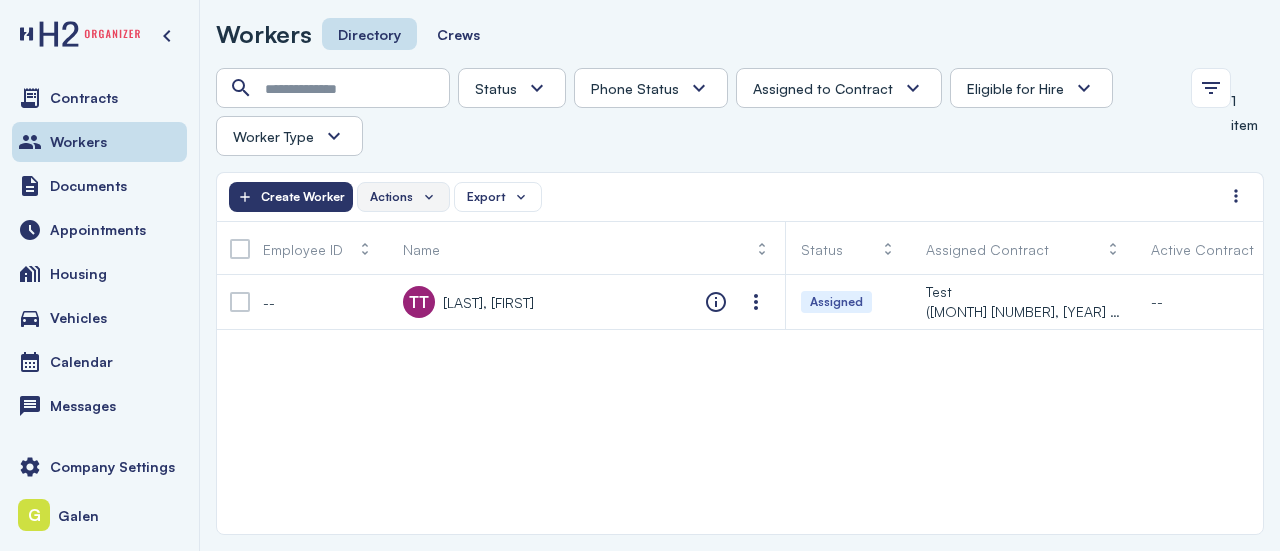 click on "Actions" at bounding box center (403, 197) 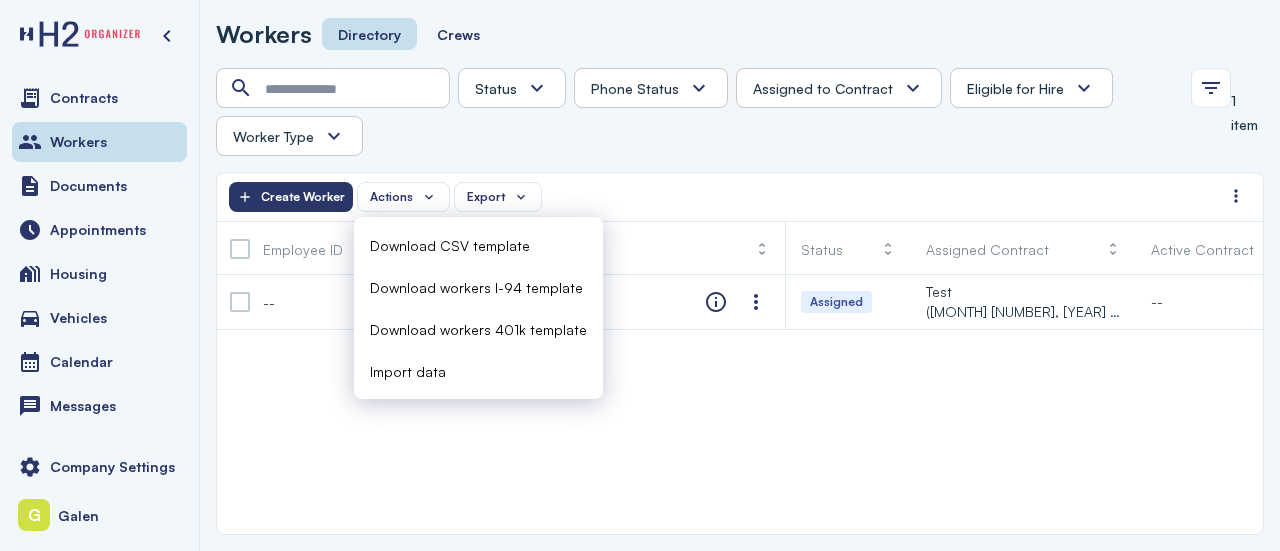 click on "Import data" at bounding box center (408, 371) 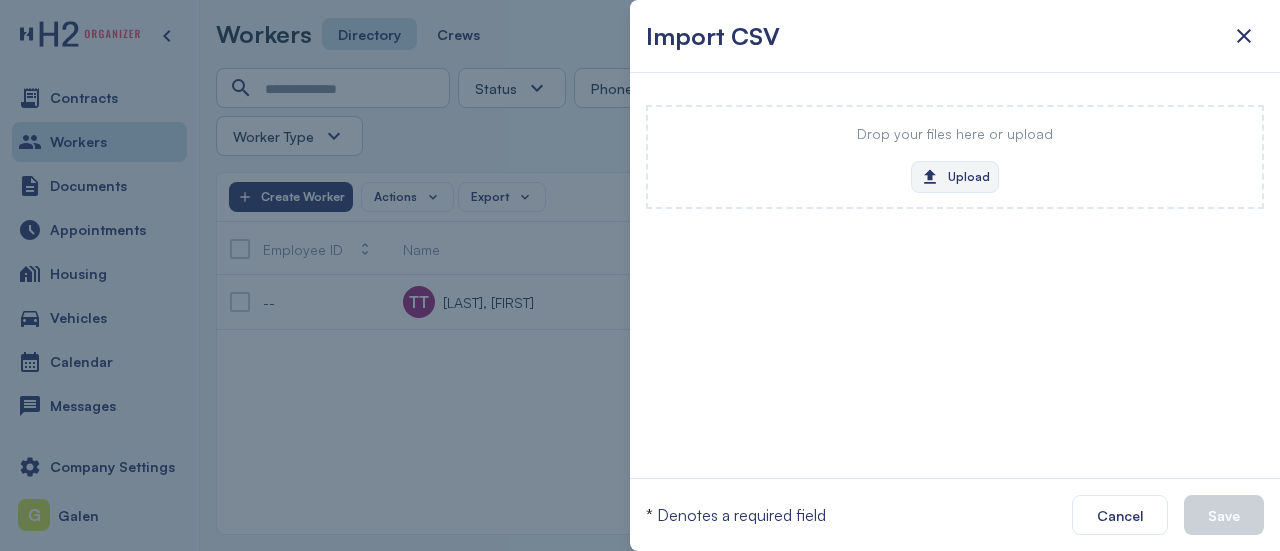 click on "Upload" 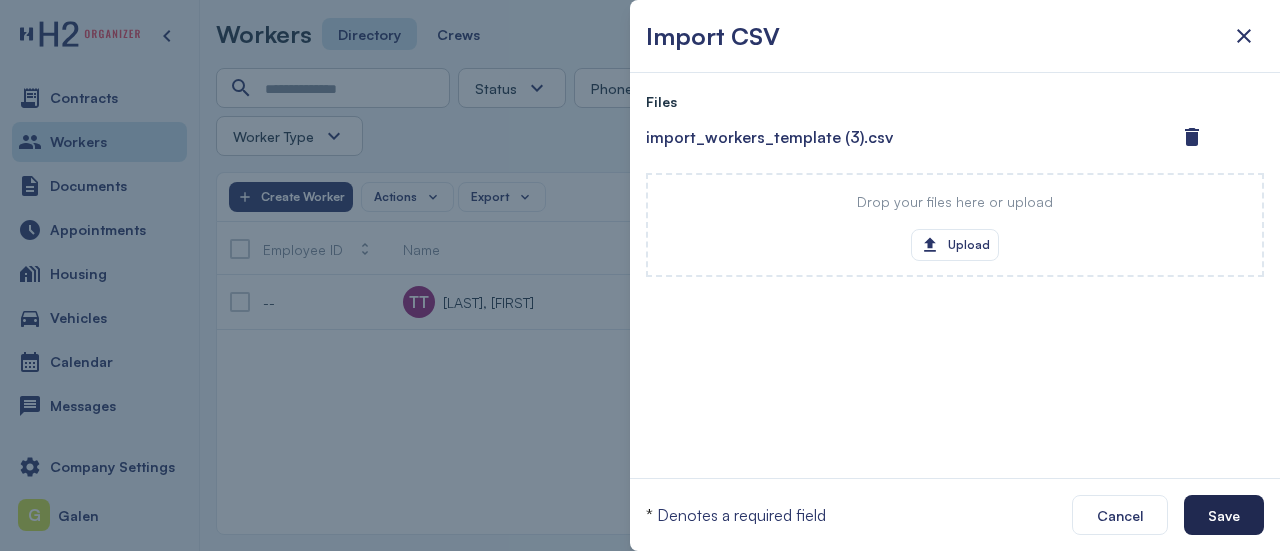 click on "Save" at bounding box center (1224, 515) 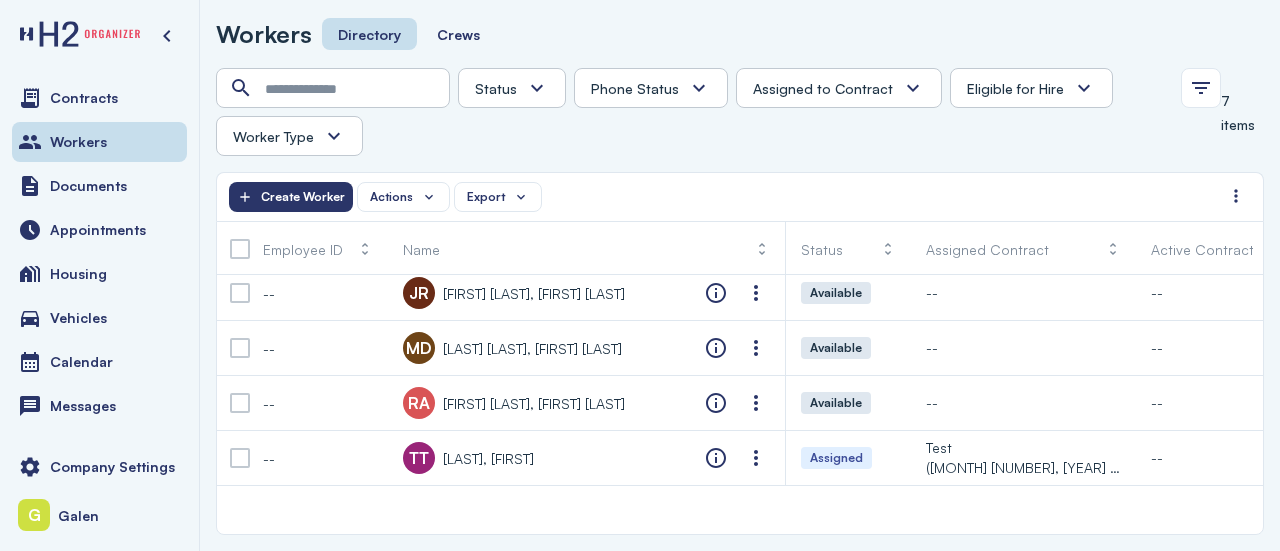 scroll, scrollTop: 0, scrollLeft: 0, axis: both 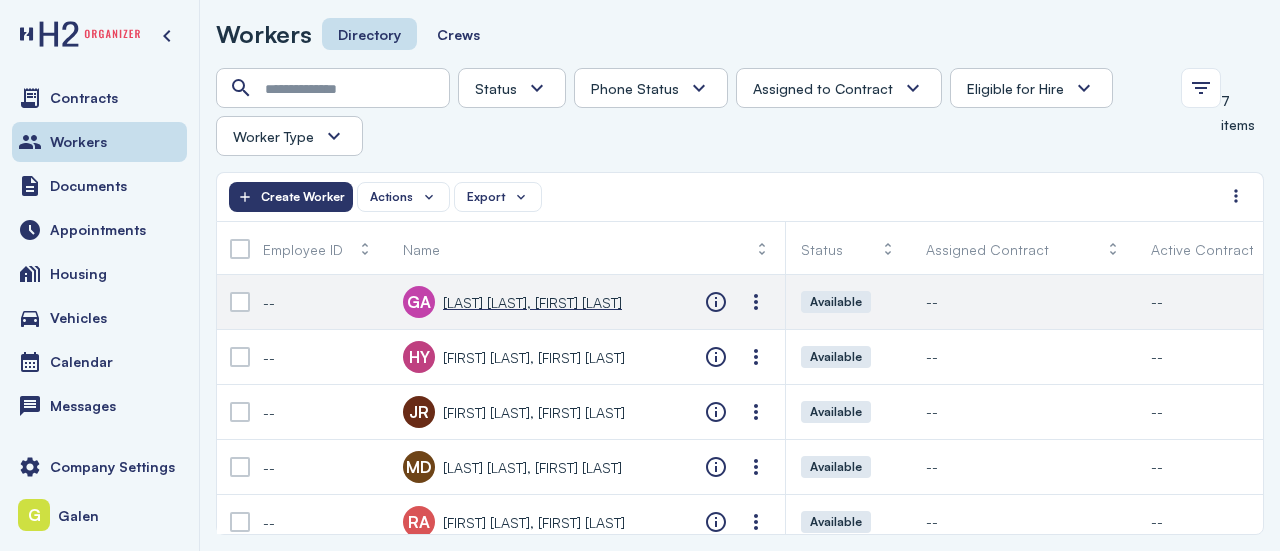 click on "[LAST] [LAST], [FIRST] [LAST]" at bounding box center (532, 302) 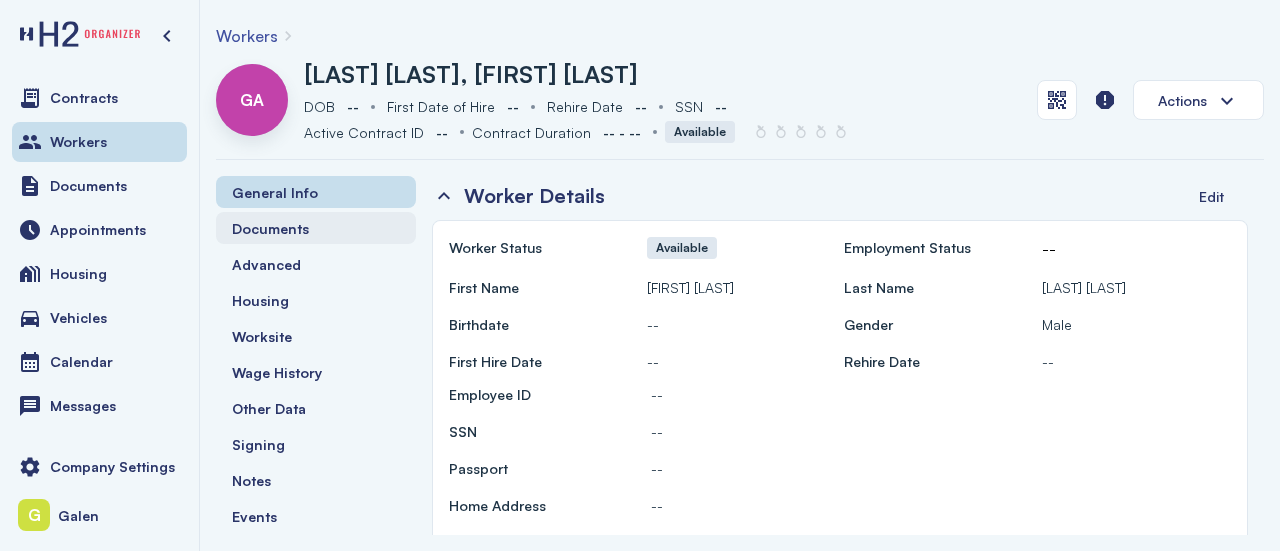click on "Documents" at bounding box center [316, 228] 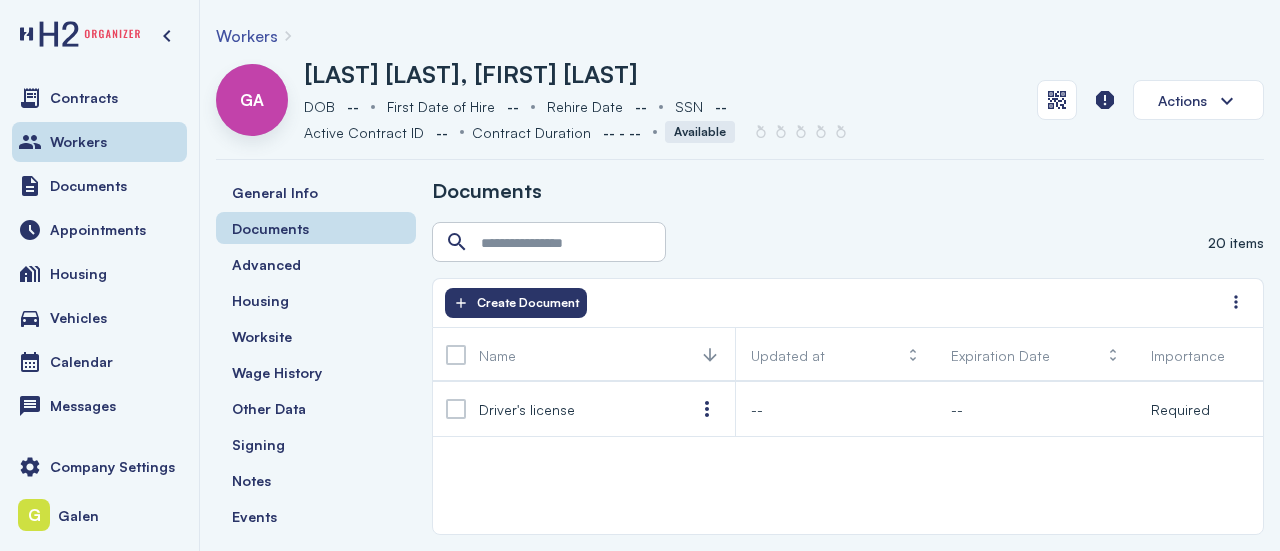 scroll, scrollTop: 0, scrollLeft: 0, axis: both 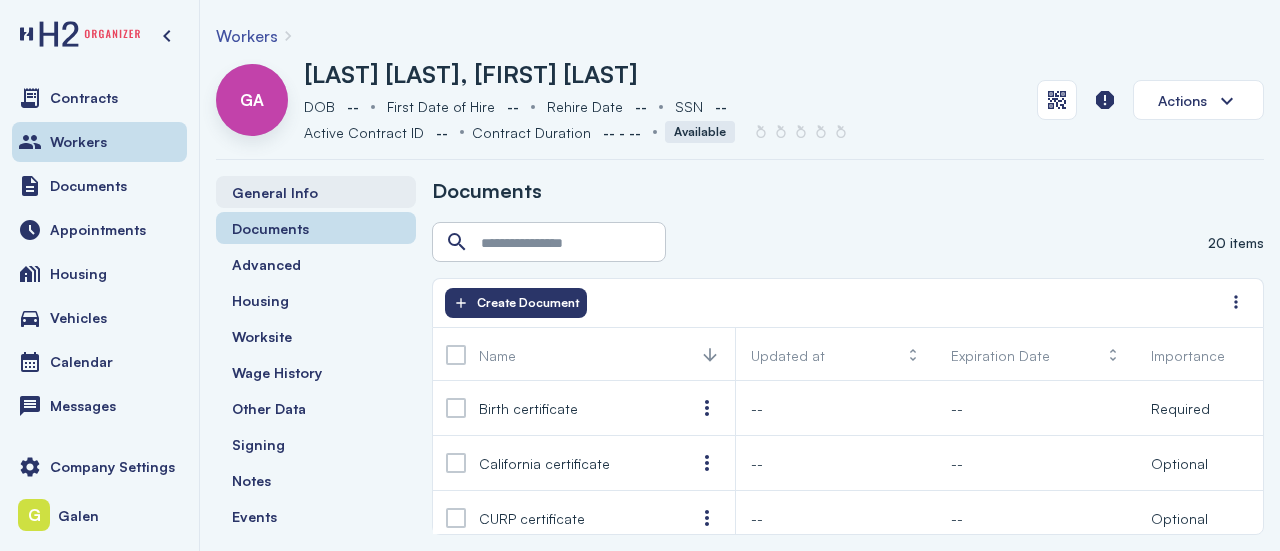 click on "General Info" at bounding box center (275, 192) 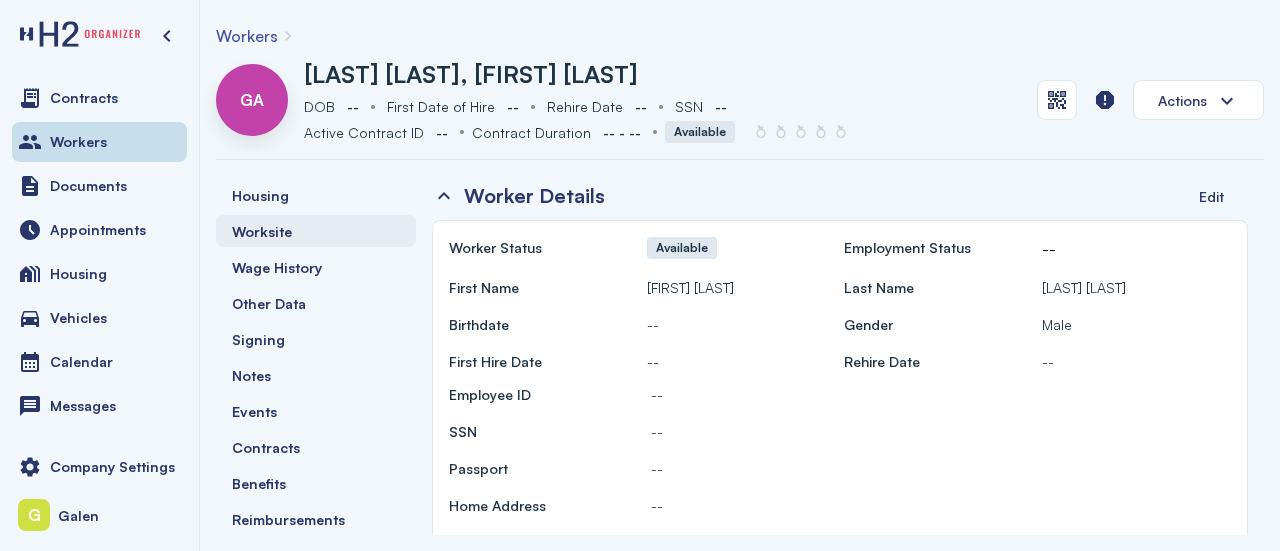 scroll, scrollTop: 0, scrollLeft: 0, axis: both 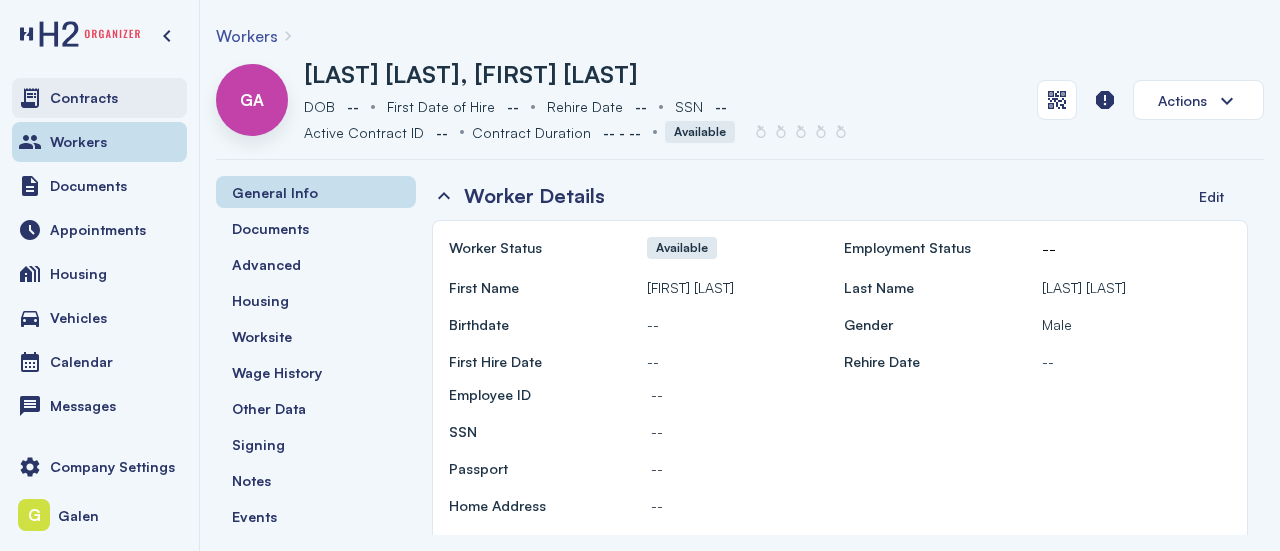click on "Contracts" at bounding box center [99, 98] 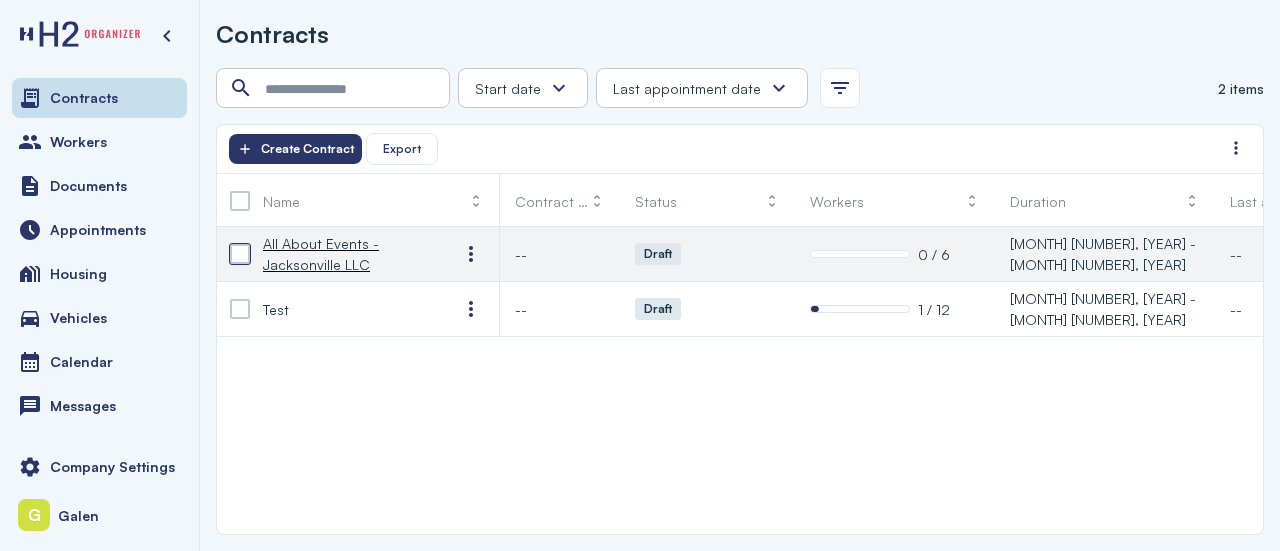 click at bounding box center [240, 254] 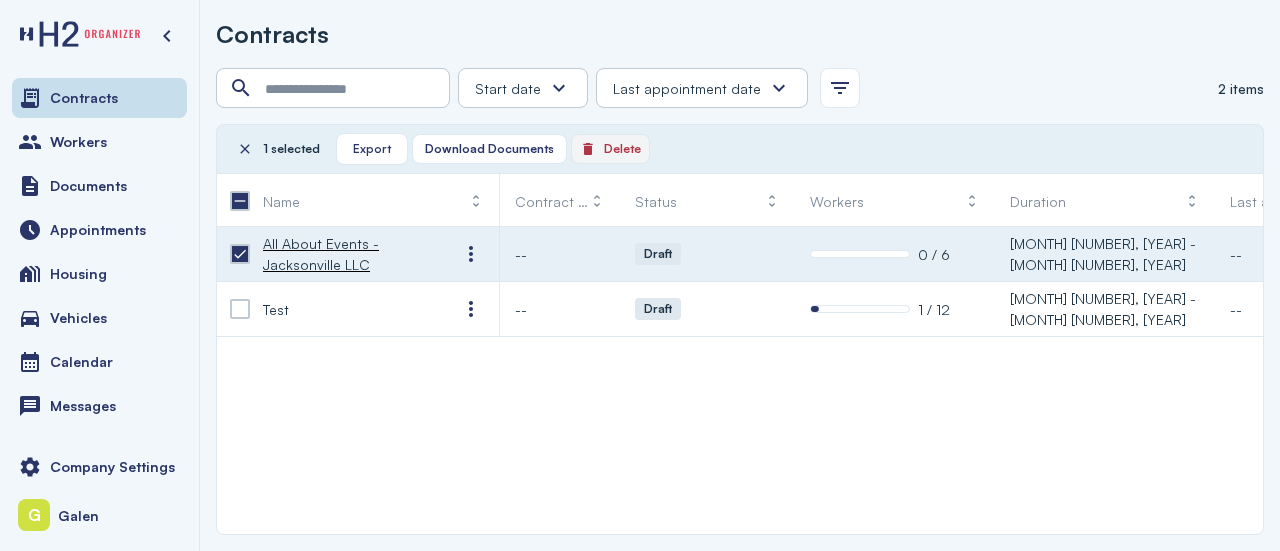 click on "Delete" at bounding box center (610, 149) 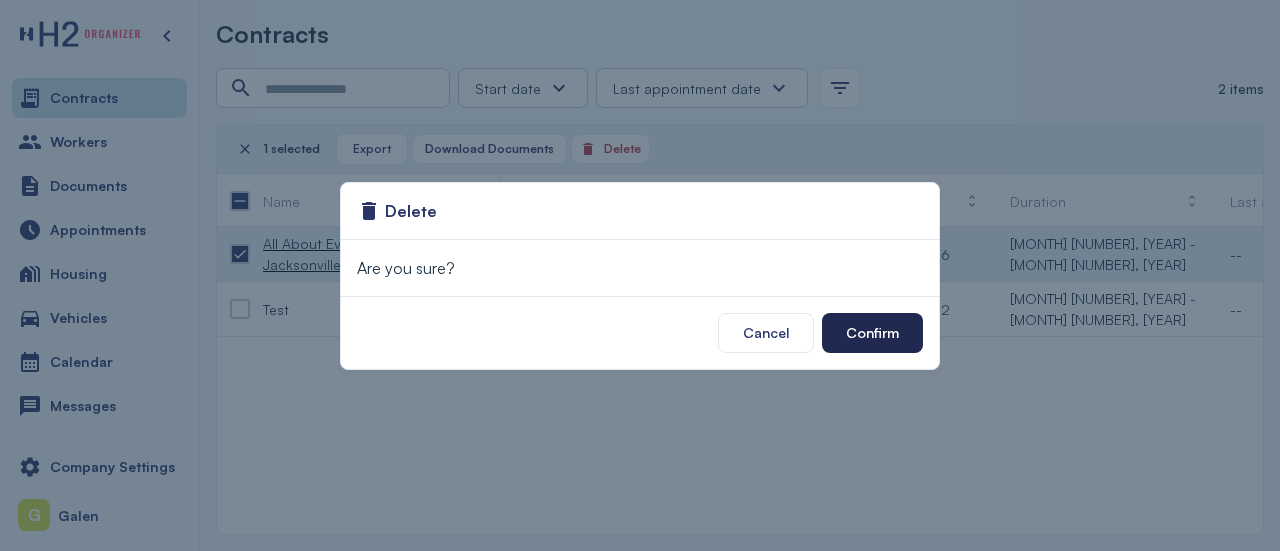 click on "Confirm" at bounding box center (872, 333) 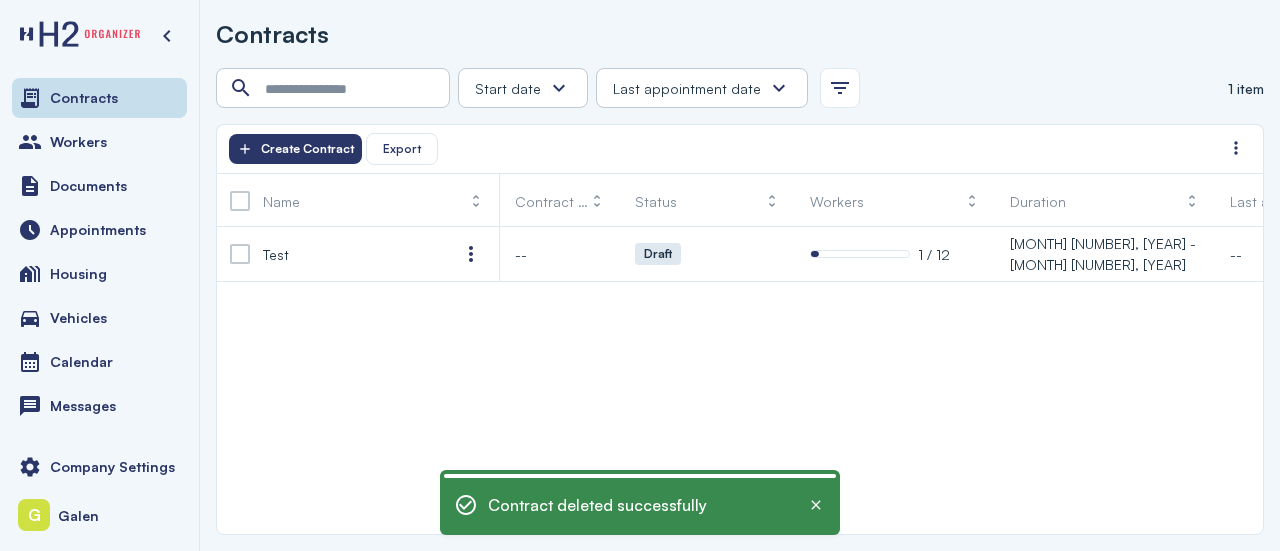click on "Test           -- Draft         1 / 12 [MONTH] [NUMBER], [YEAR] - [MONTH] [NUMBER], [YEAR] -- H-2B" at bounding box center (740, 380) 